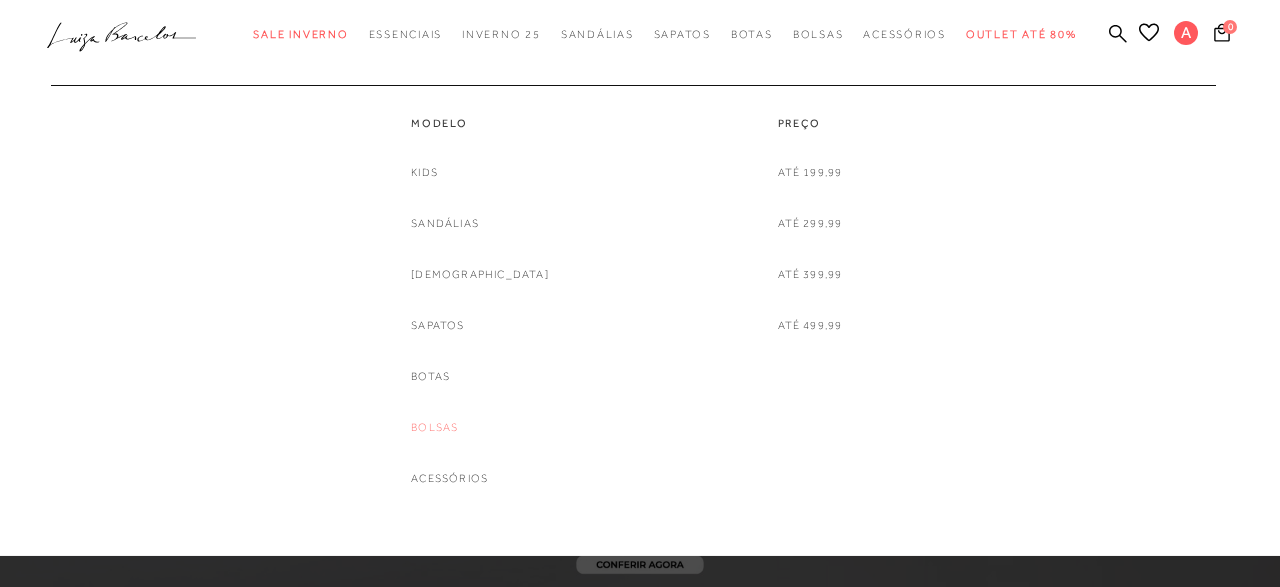 scroll, scrollTop: 0, scrollLeft: 0, axis: both 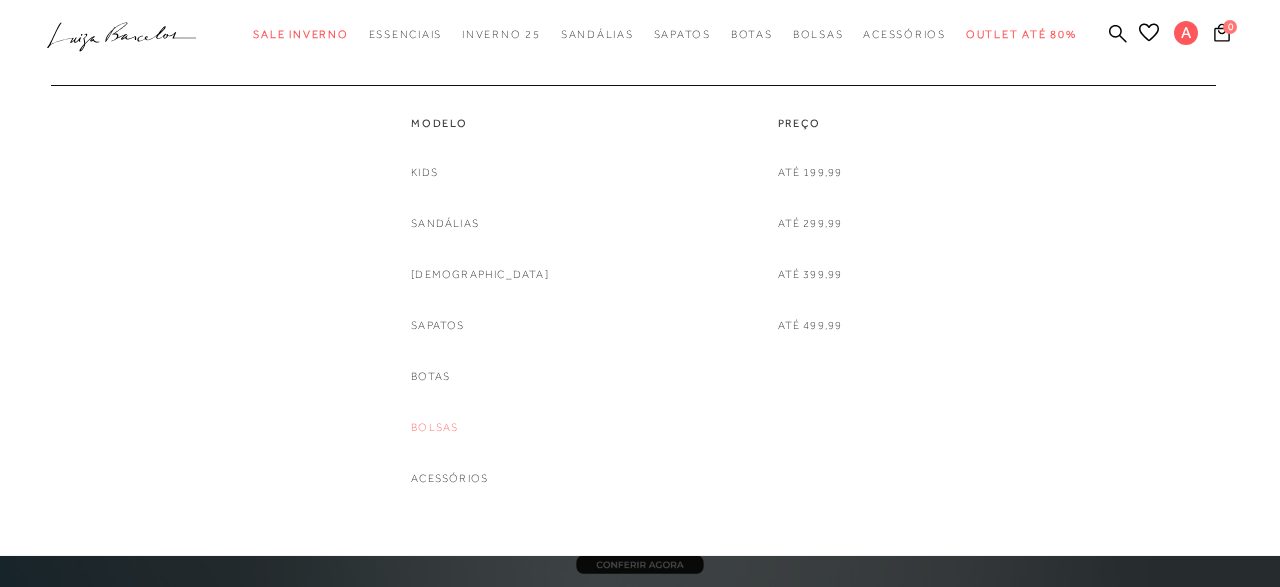 click on "Bolsas" at bounding box center (434, 427) 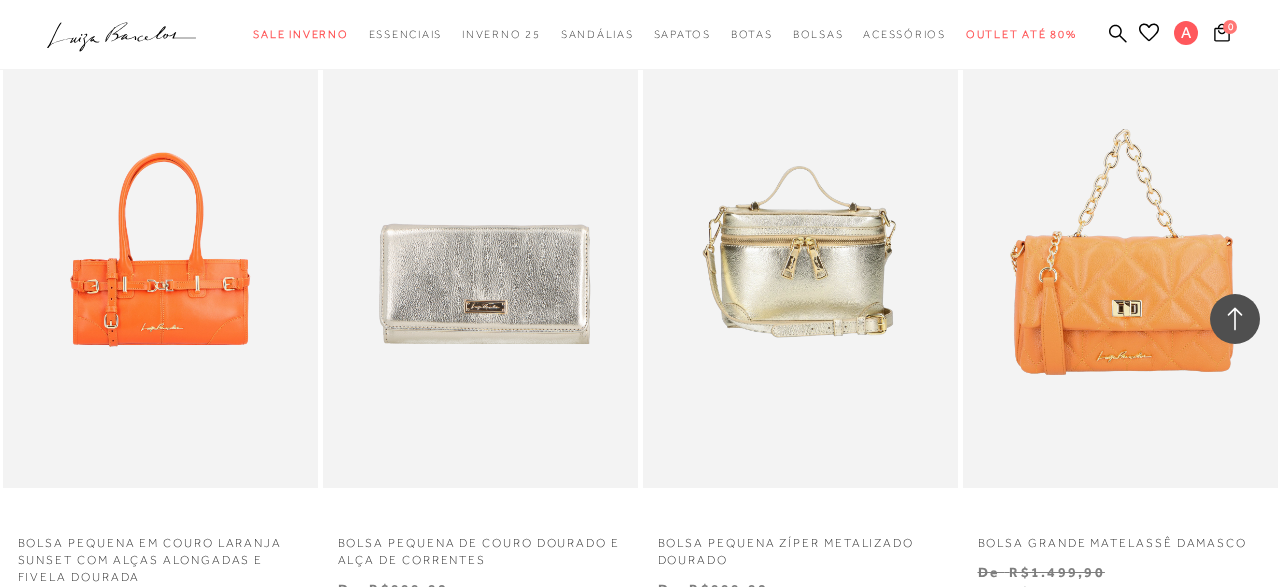 scroll, scrollTop: 3276, scrollLeft: 0, axis: vertical 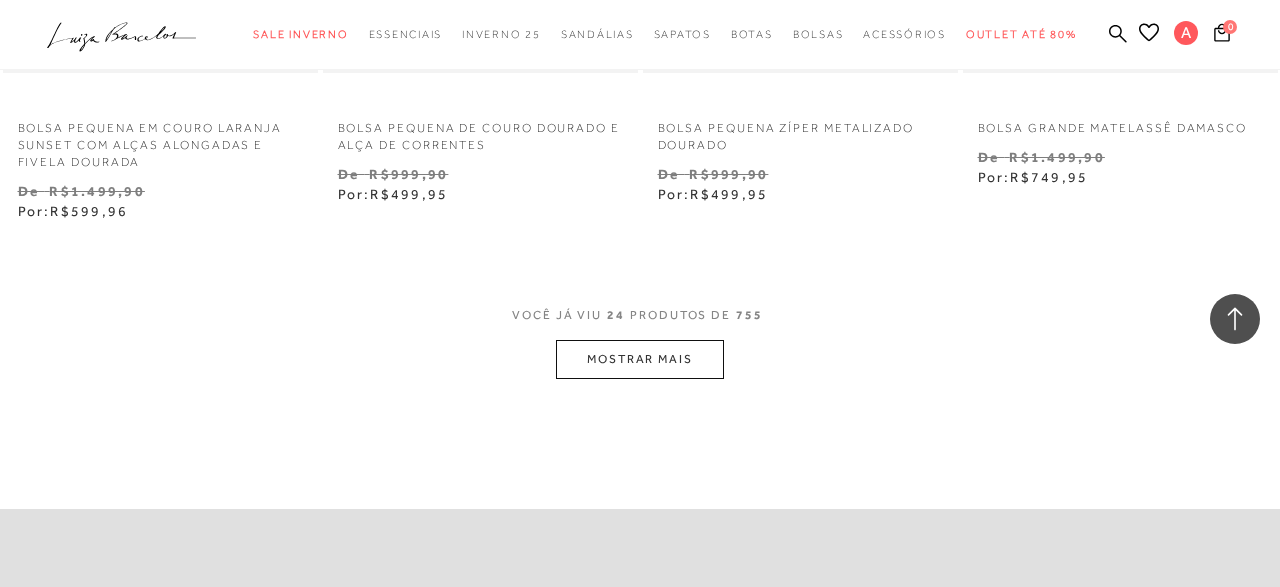 click on "MOSTRAR MAIS" at bounding box center [640, 359] 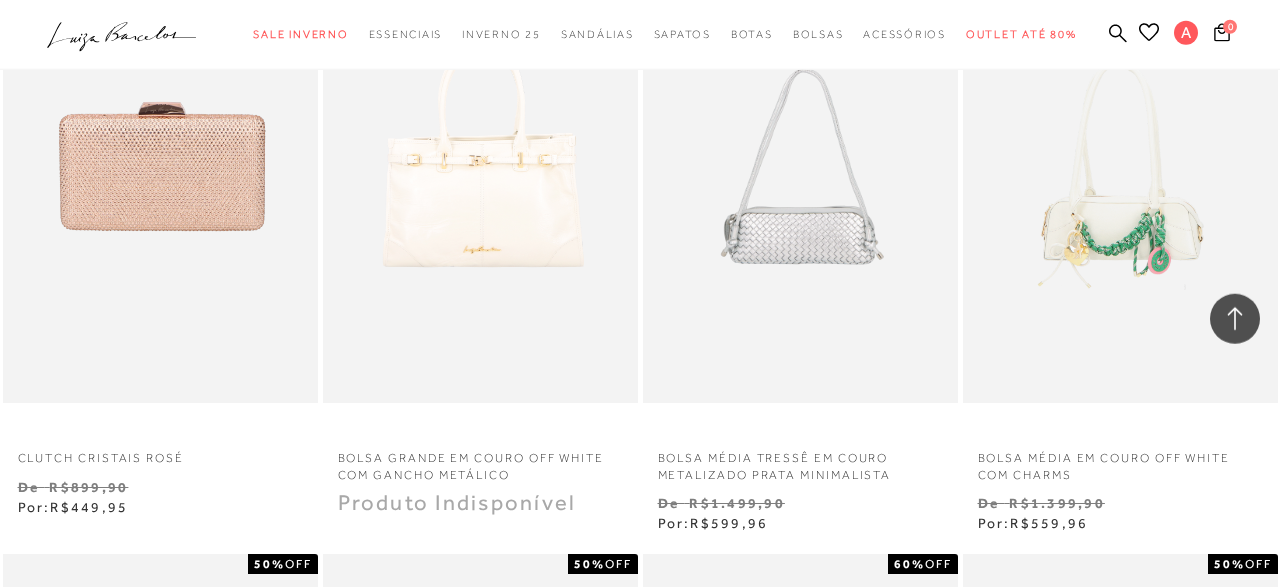 scroll, scrollTop: 3986, scrollLeft: 0, axis: vertical 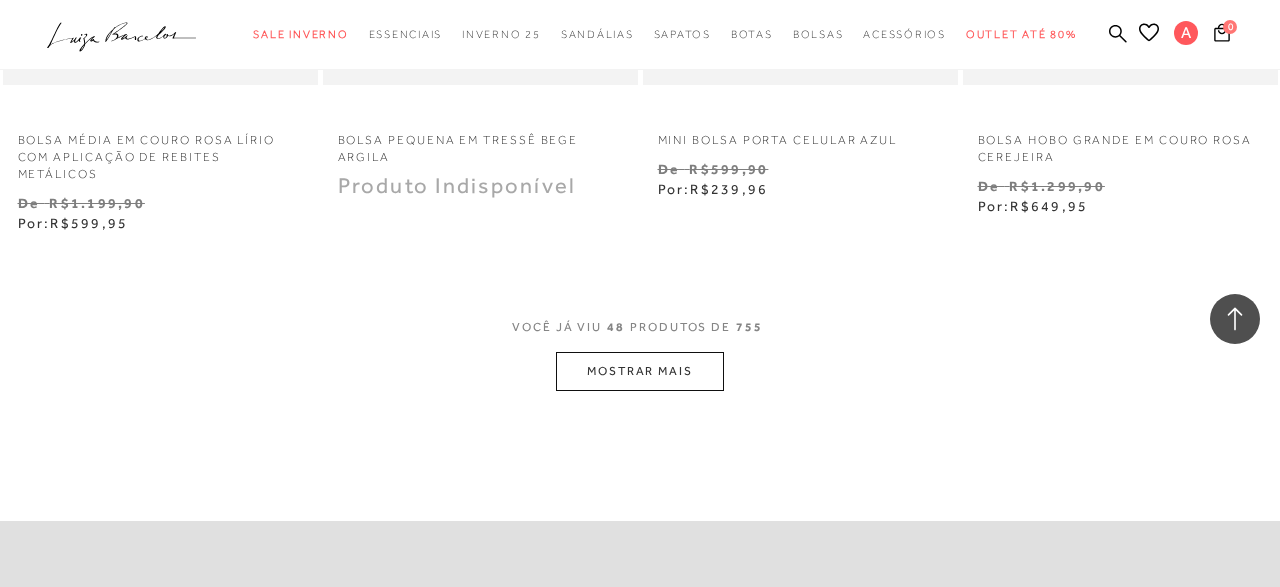 click on "MOSTRAR MAIS" at bounding box center (640, 371) 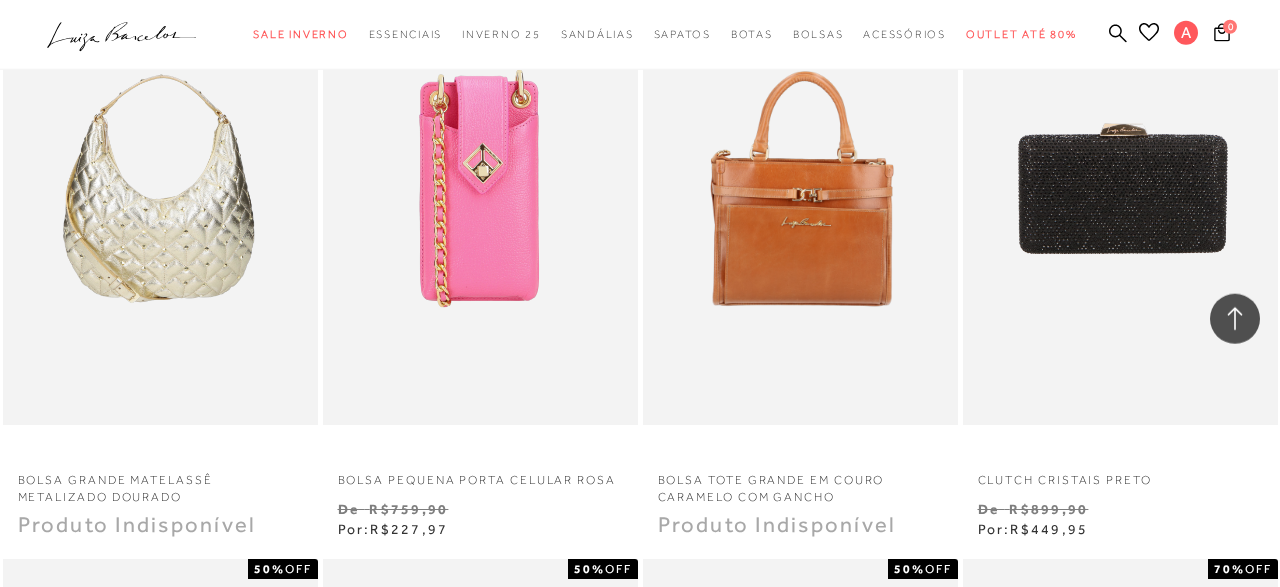 scroll, scrollTop: 7800, scrollLeft: 0, axis: vertical 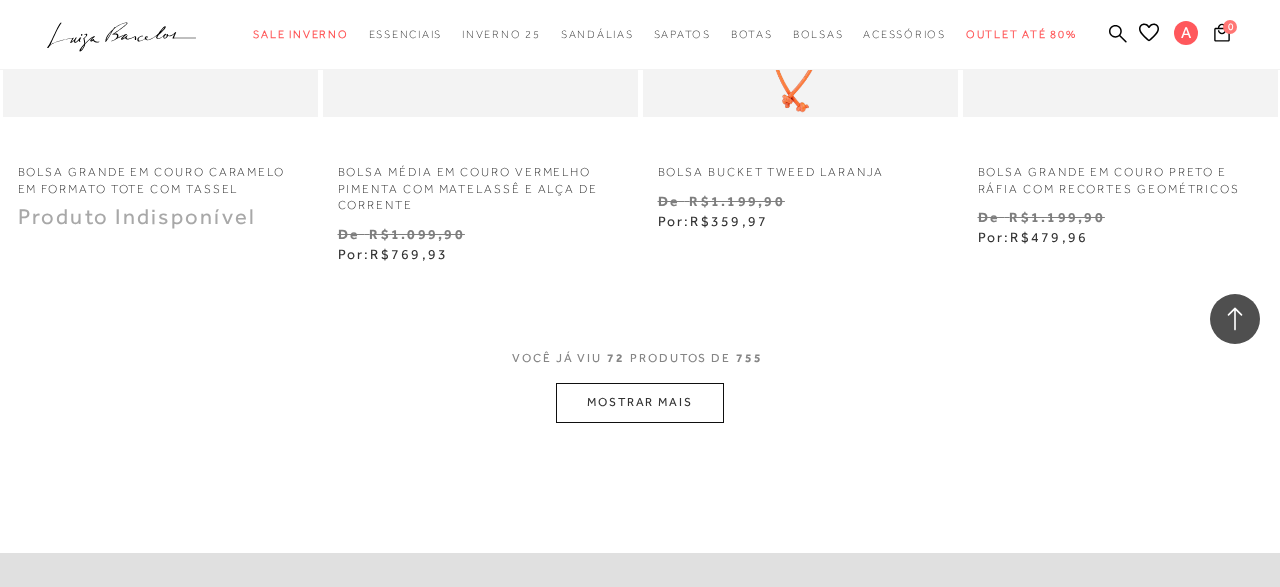 click on "MOSTRAR MAIS" at bounding box center (640, 402) 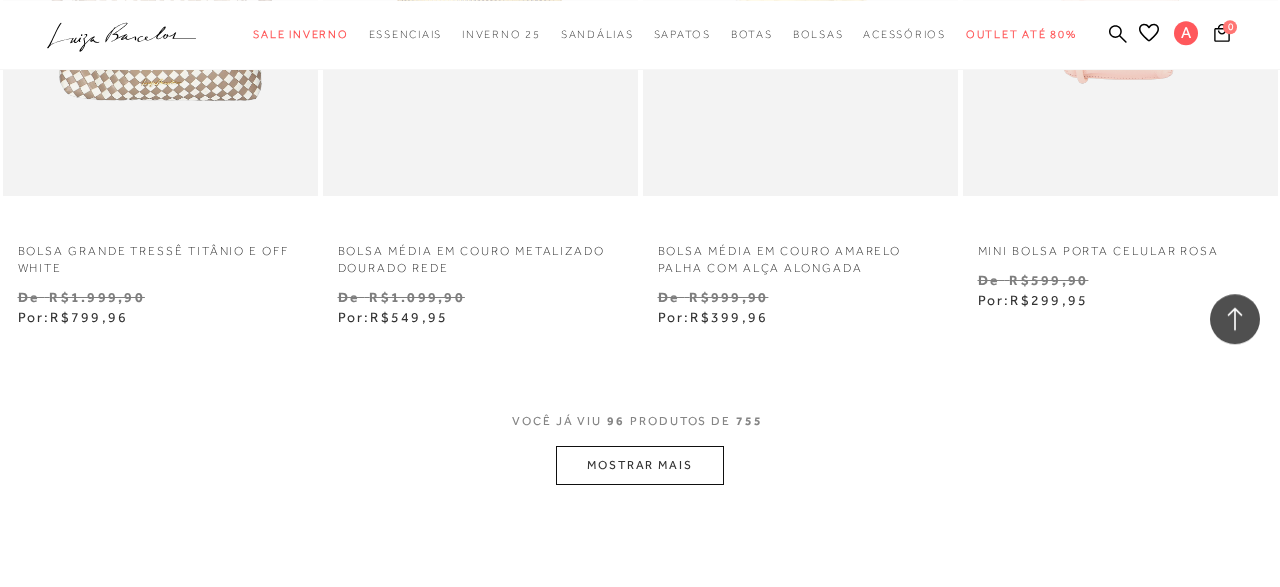 scroll, scrollTop: 14976, scrollLeft: 0, axis: vertical 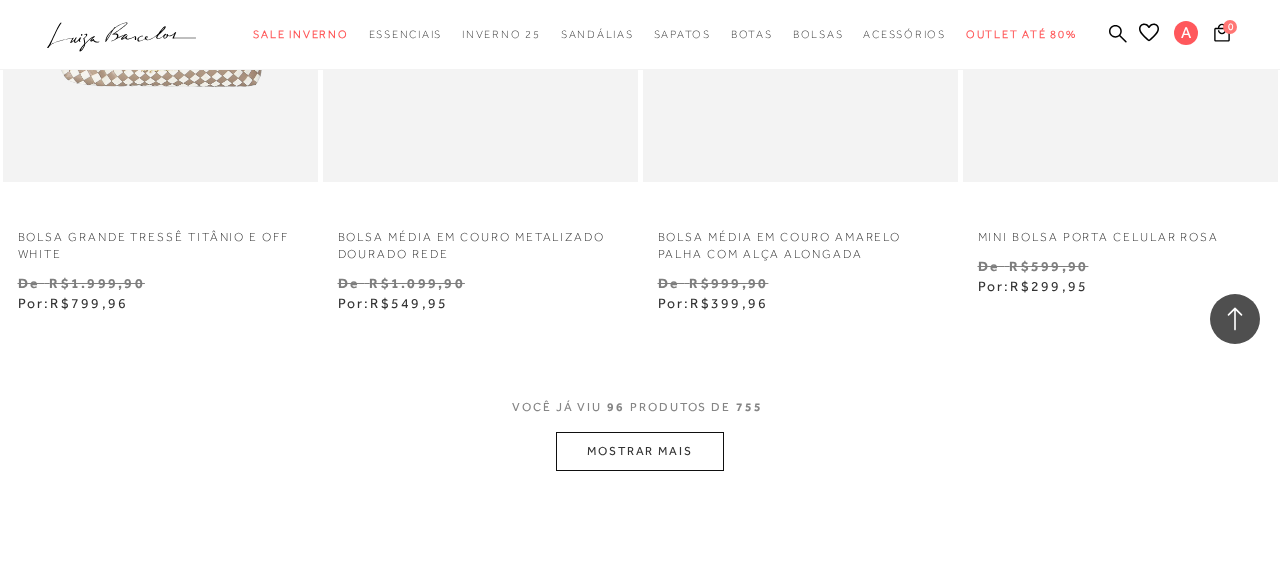 click on "MOSTRAR MAIS" at bounding box center [640, 451] 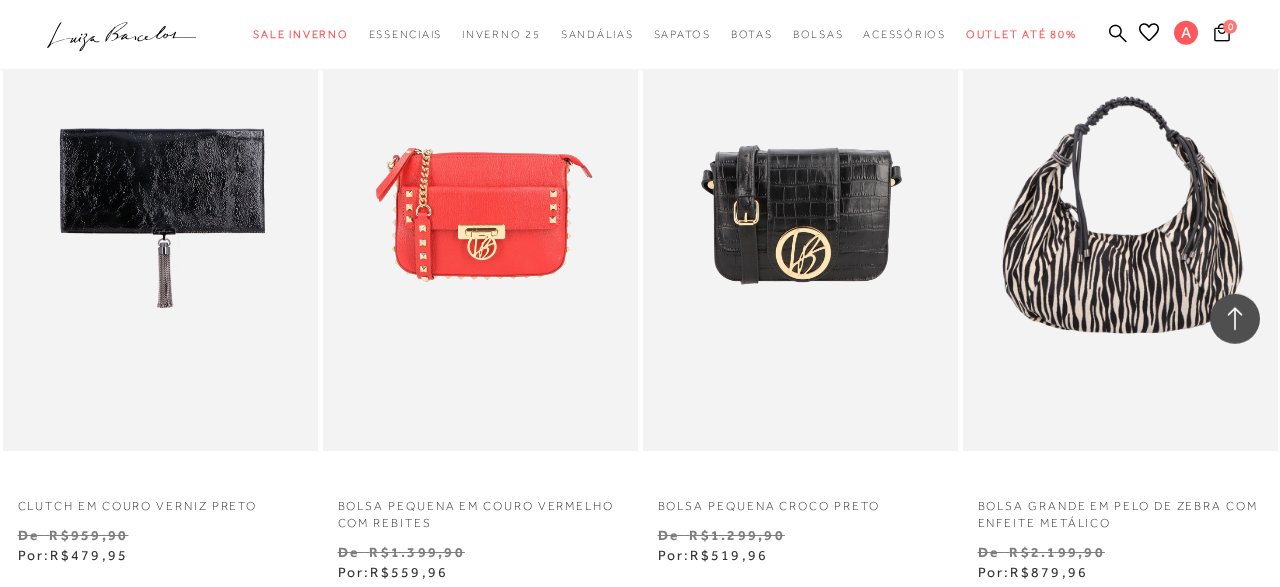 scroll, scrollTop: 17177, scrollLeft: 0, axis: vertical 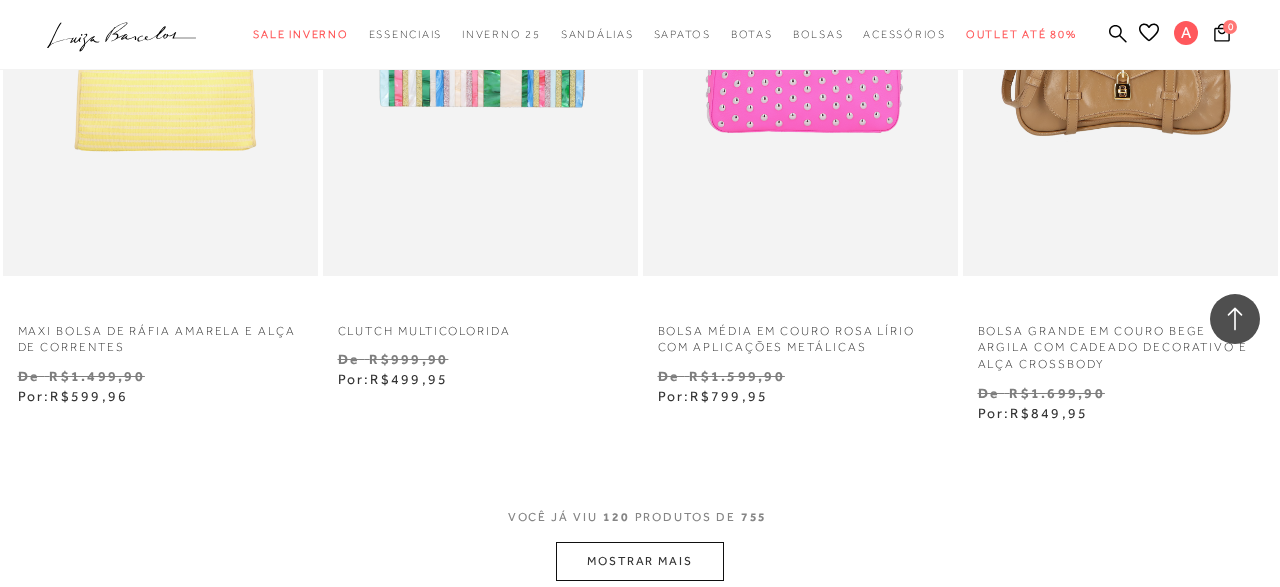 click on "MOSTRAR MAIS" at bounding box center (640, 561) 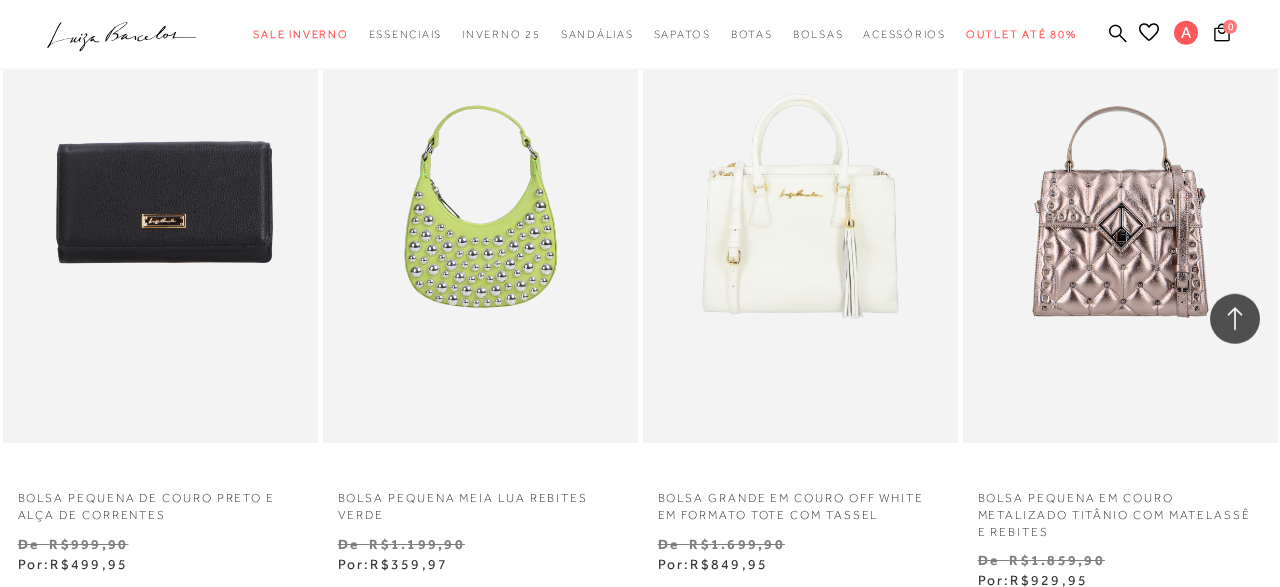 scroll, scrollTop: 19110, scrollLeft: 0, axis: vertical 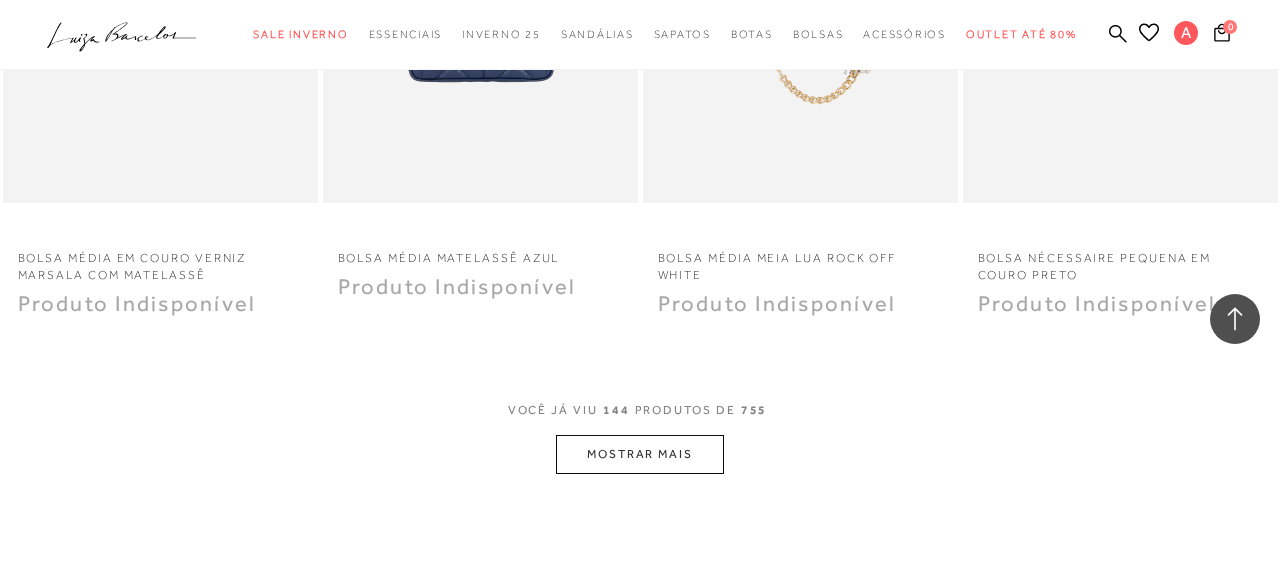 click on "VOCÊ JÁ VIU  144   PRODUTOS DE  755" at bounding box center (640, 417) 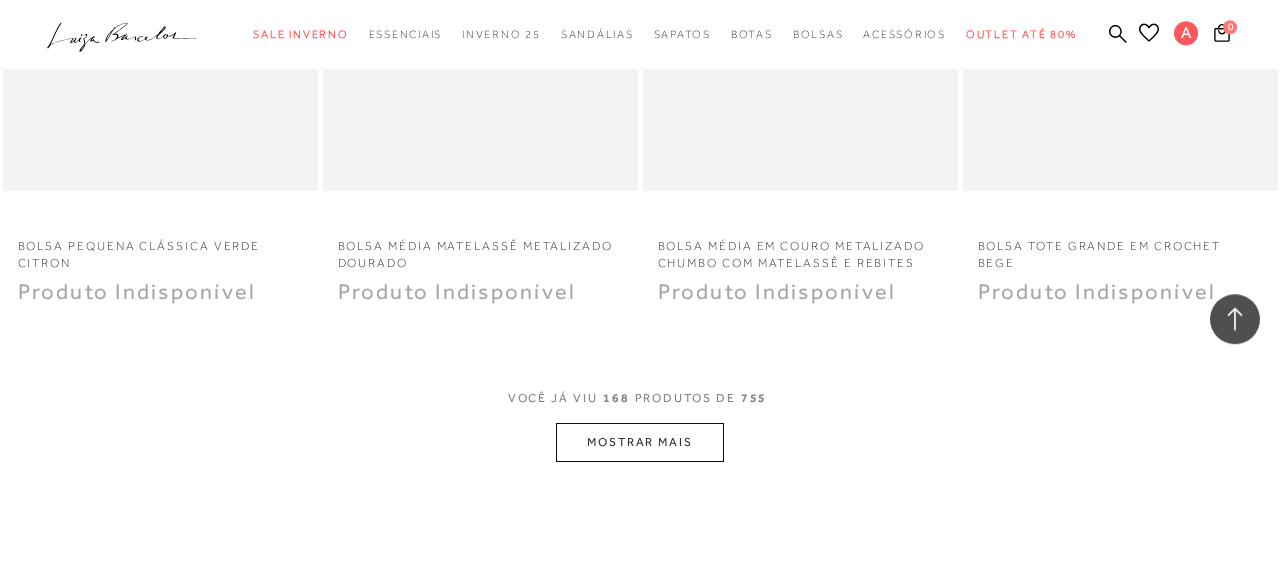 scroll, scrollTop: 26148, scrollLeft: 0, axis: vertical 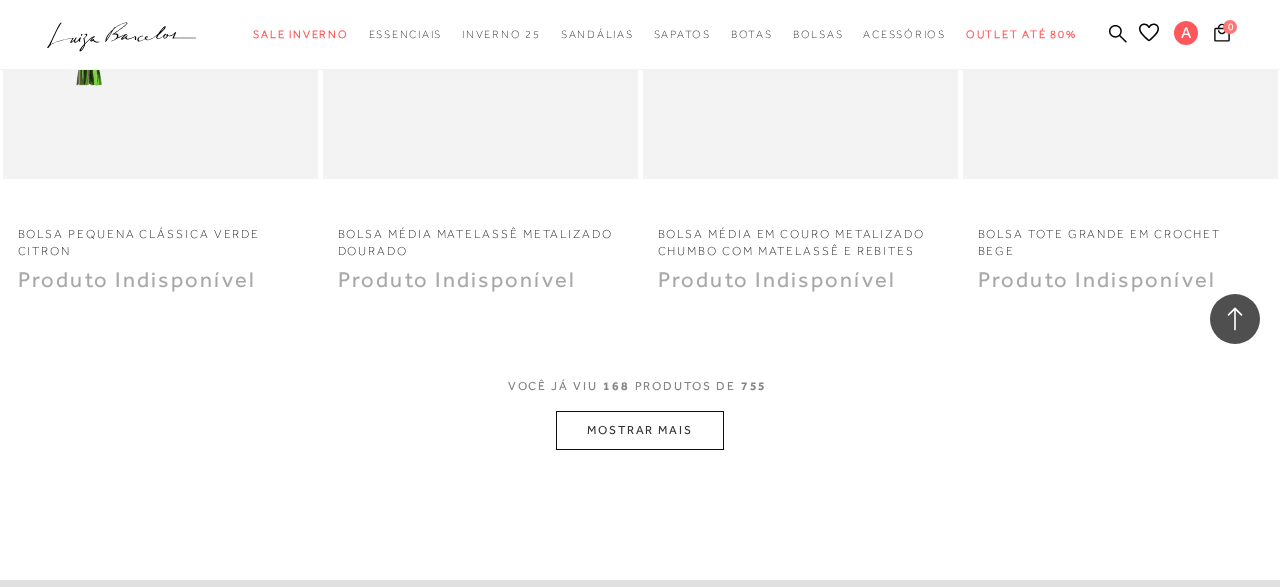 click on "MOSTRAR MAIS" at bounding box center [640, 430] 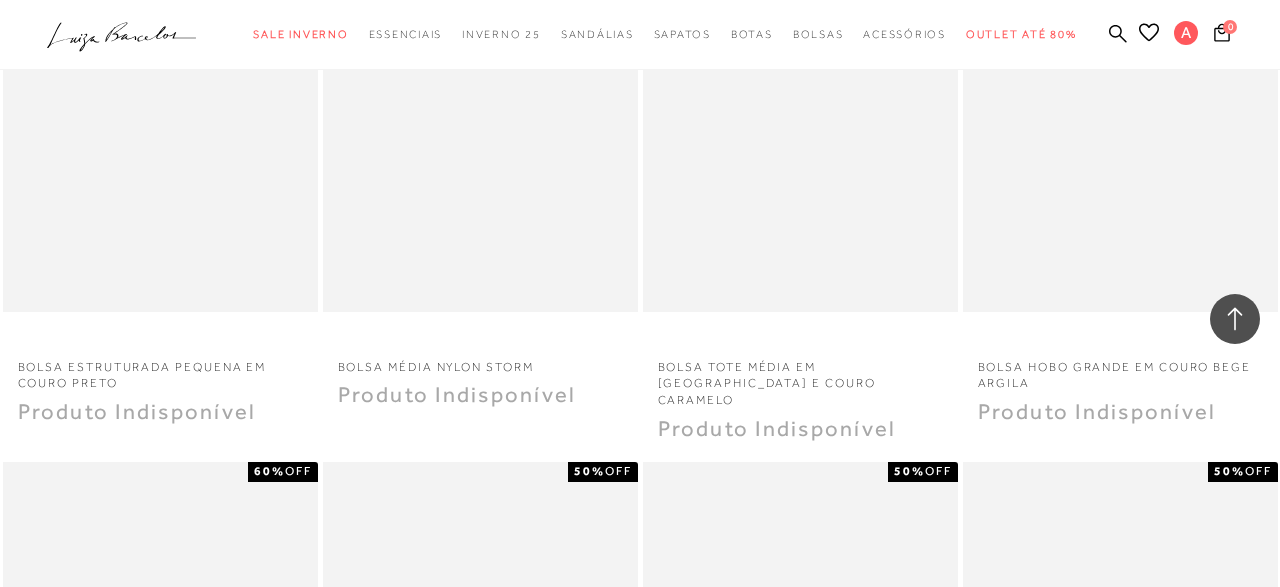 scroll, scrollTop: 29526, scrollLeft: 0, axis: vertical 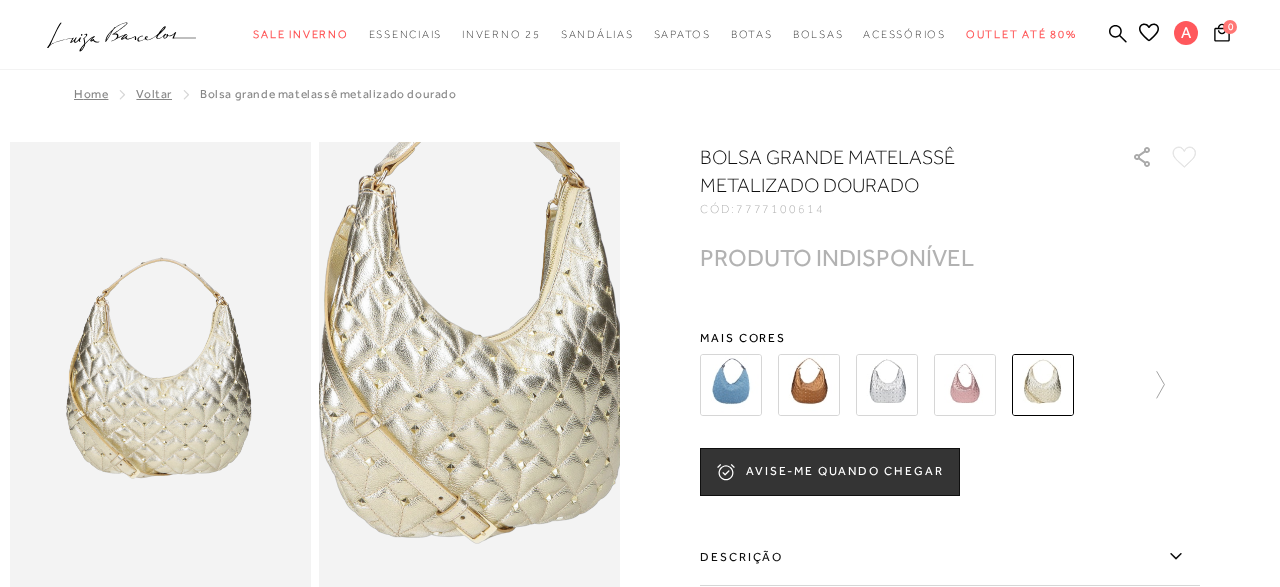 click at bounding box center (477, 319) 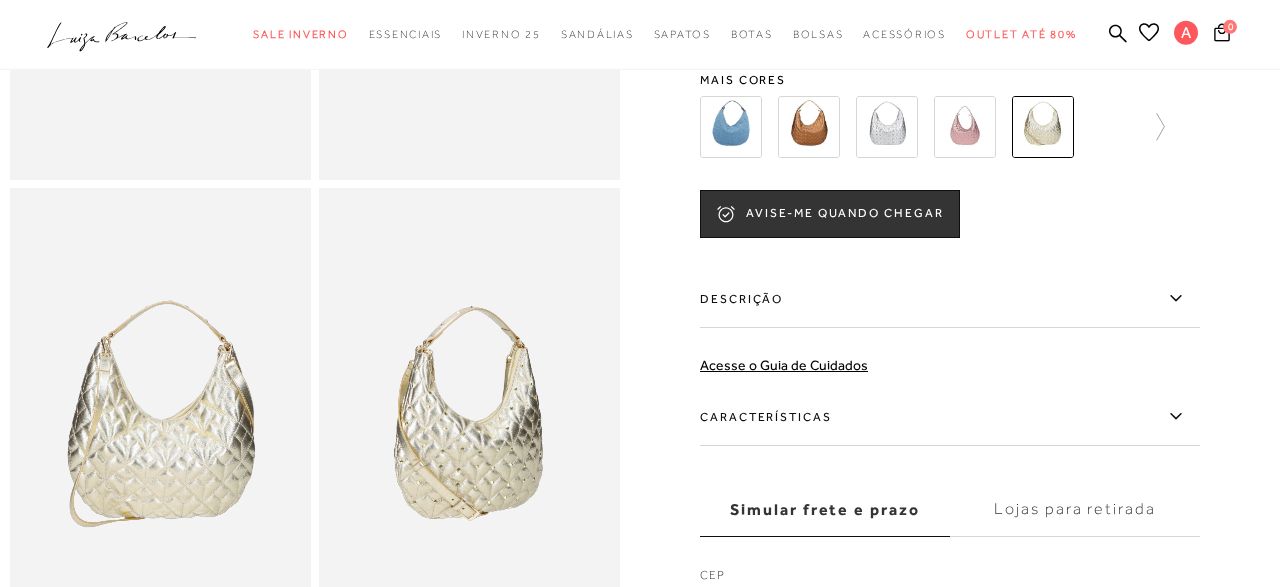 scroll, scrollTop: 482, scrollLeft: 0, axis: vertical 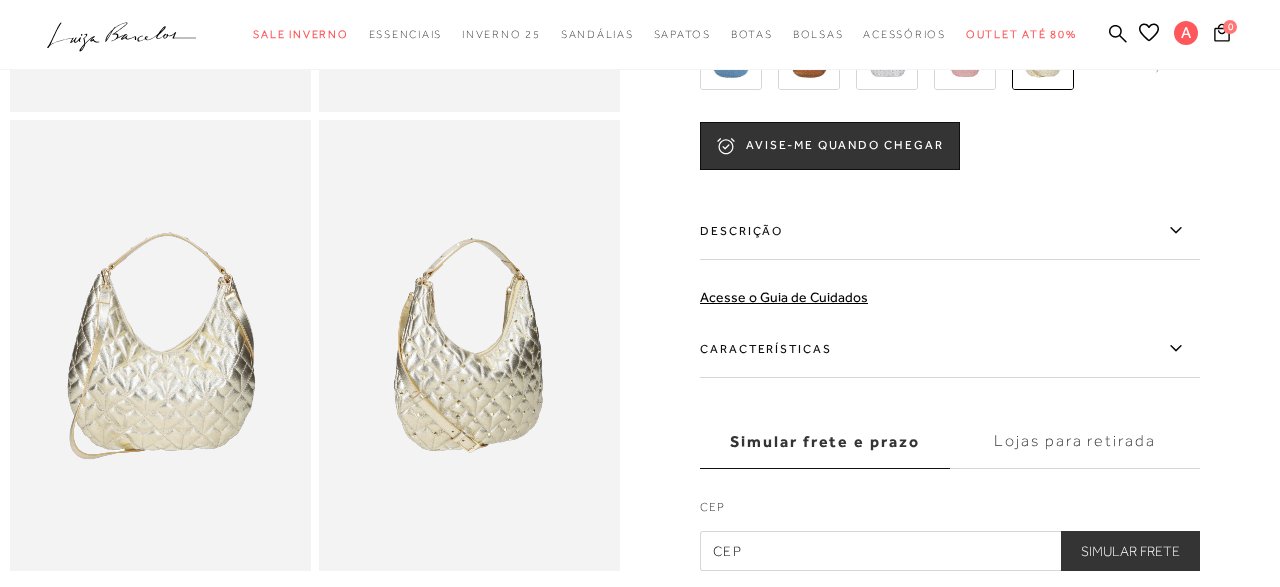 click at bounding box center [160, 346] 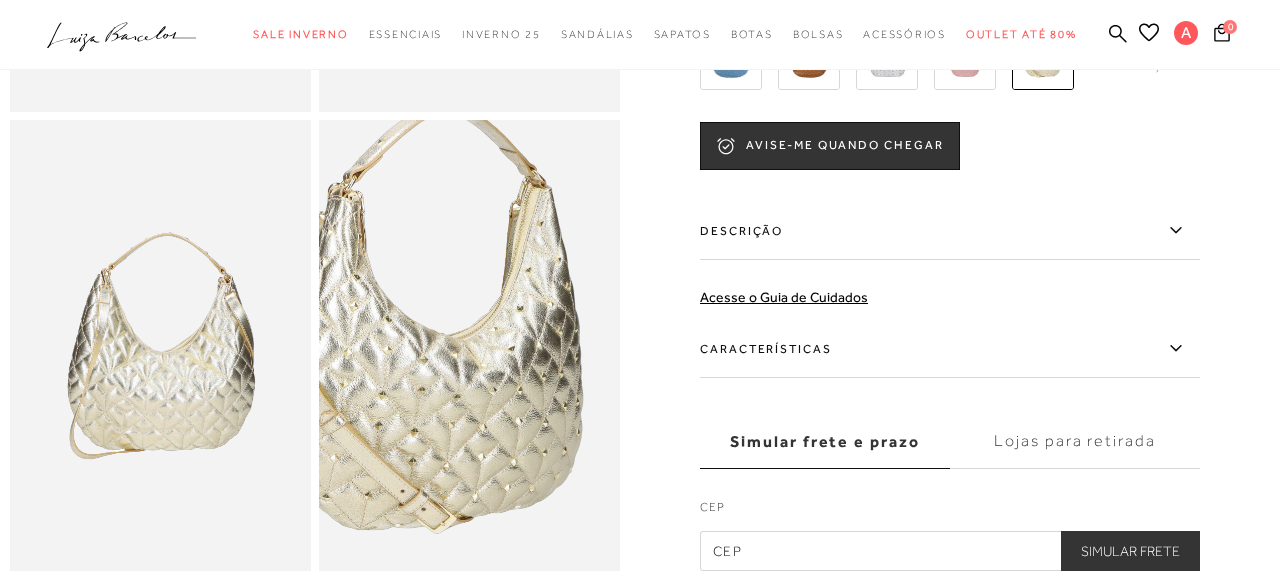 click at bounding box center [436, 317] 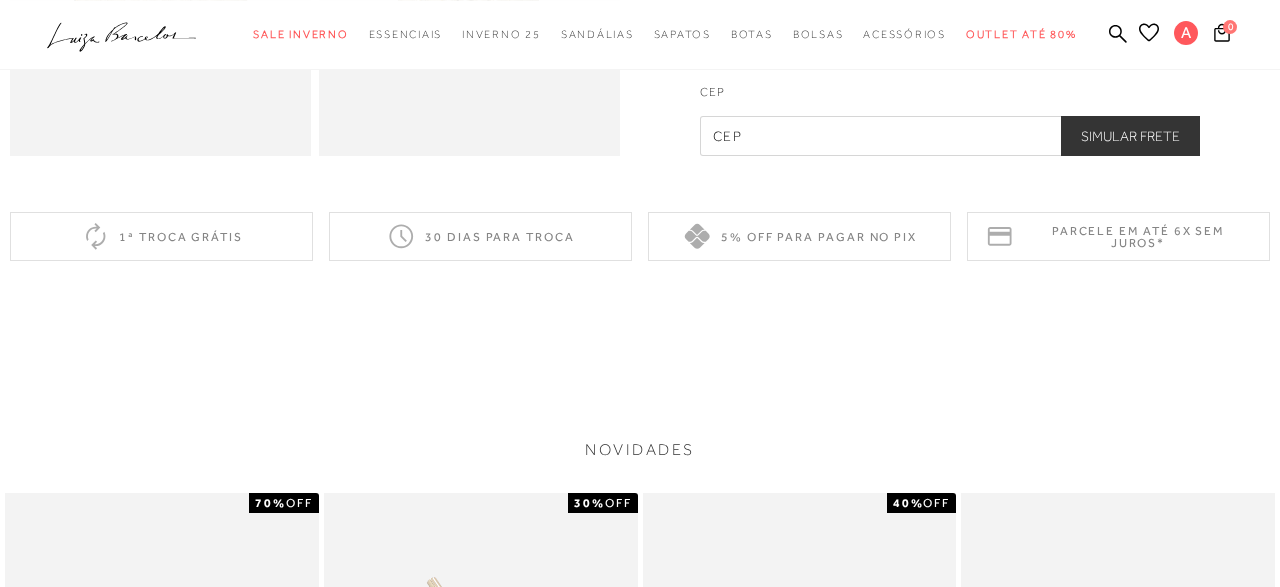 scroll, scrollTop: 965, scrollLeft: 0, axis: vertical 